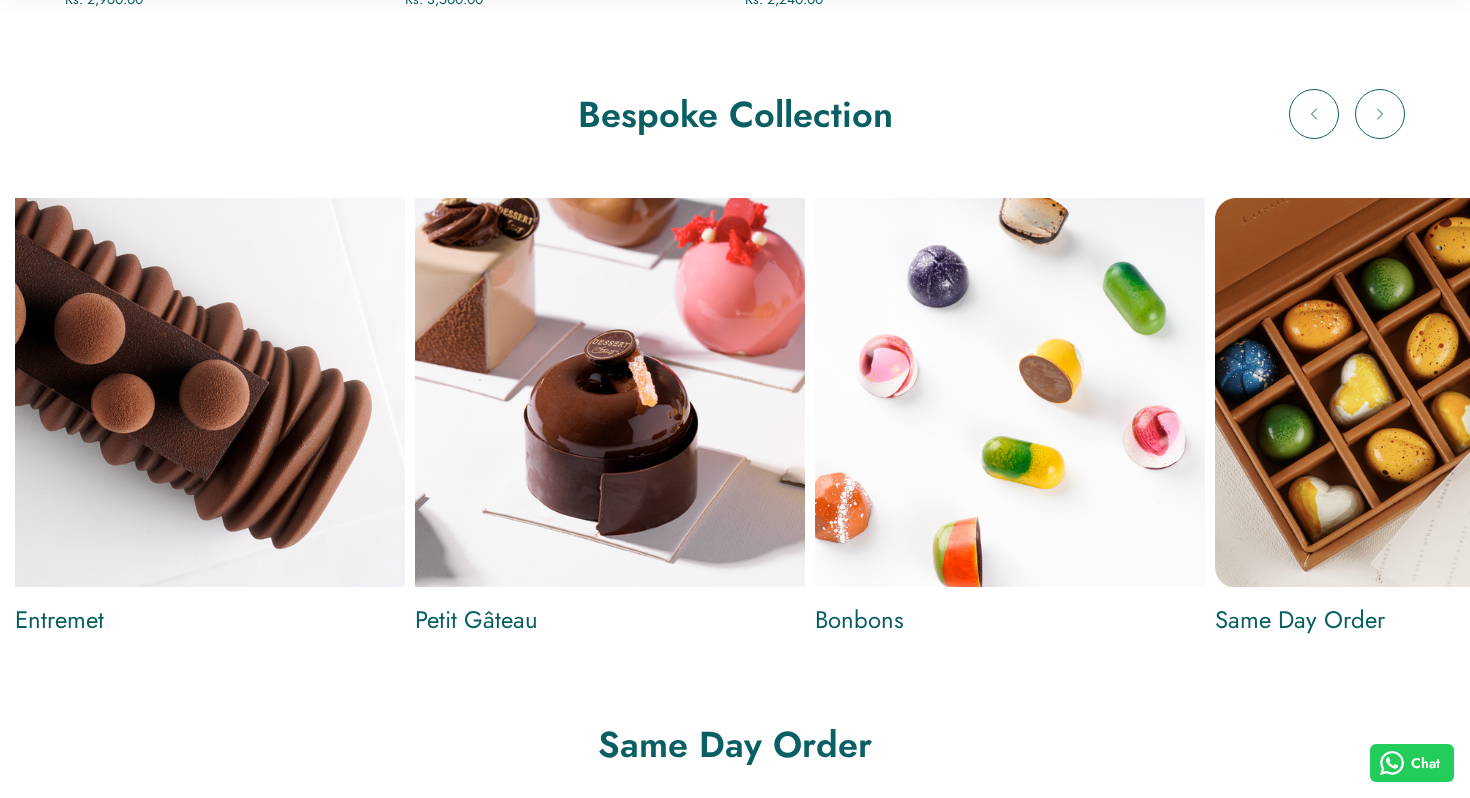 scroll, scrollTop: 1465, scrollLeft: 0, axis: vertical 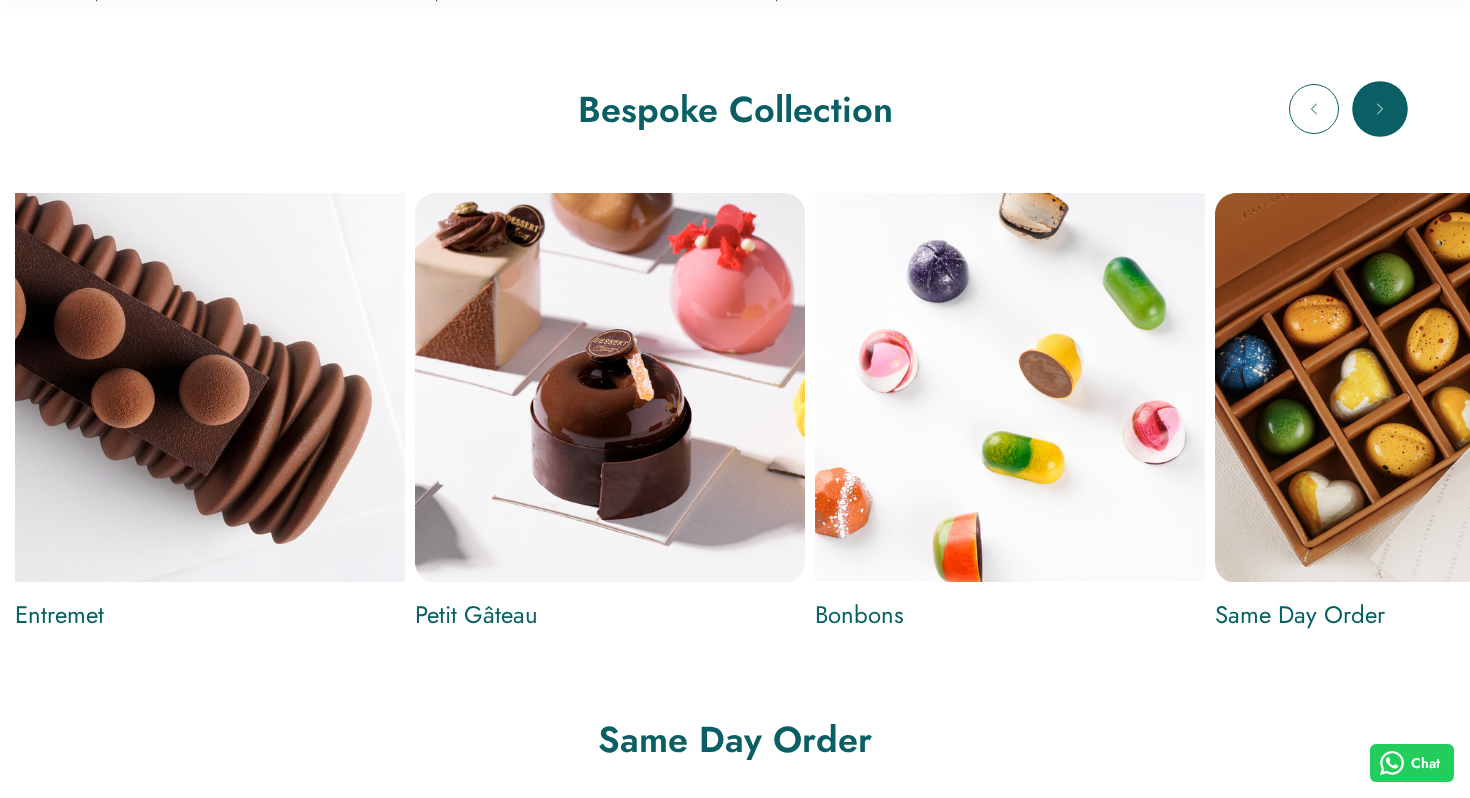 click at bounding box center [1380, 109] 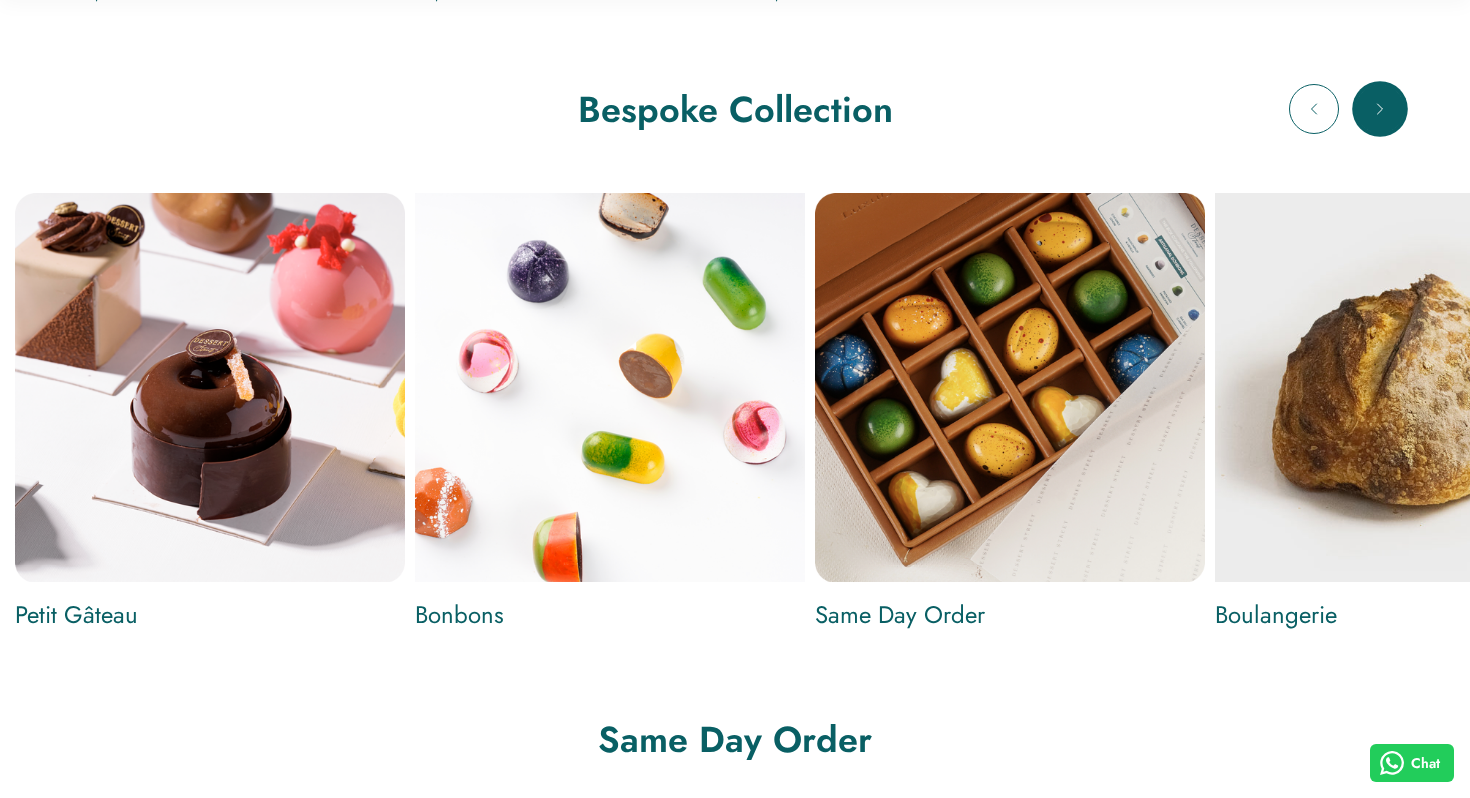 click at bounding box center (1380, 109) 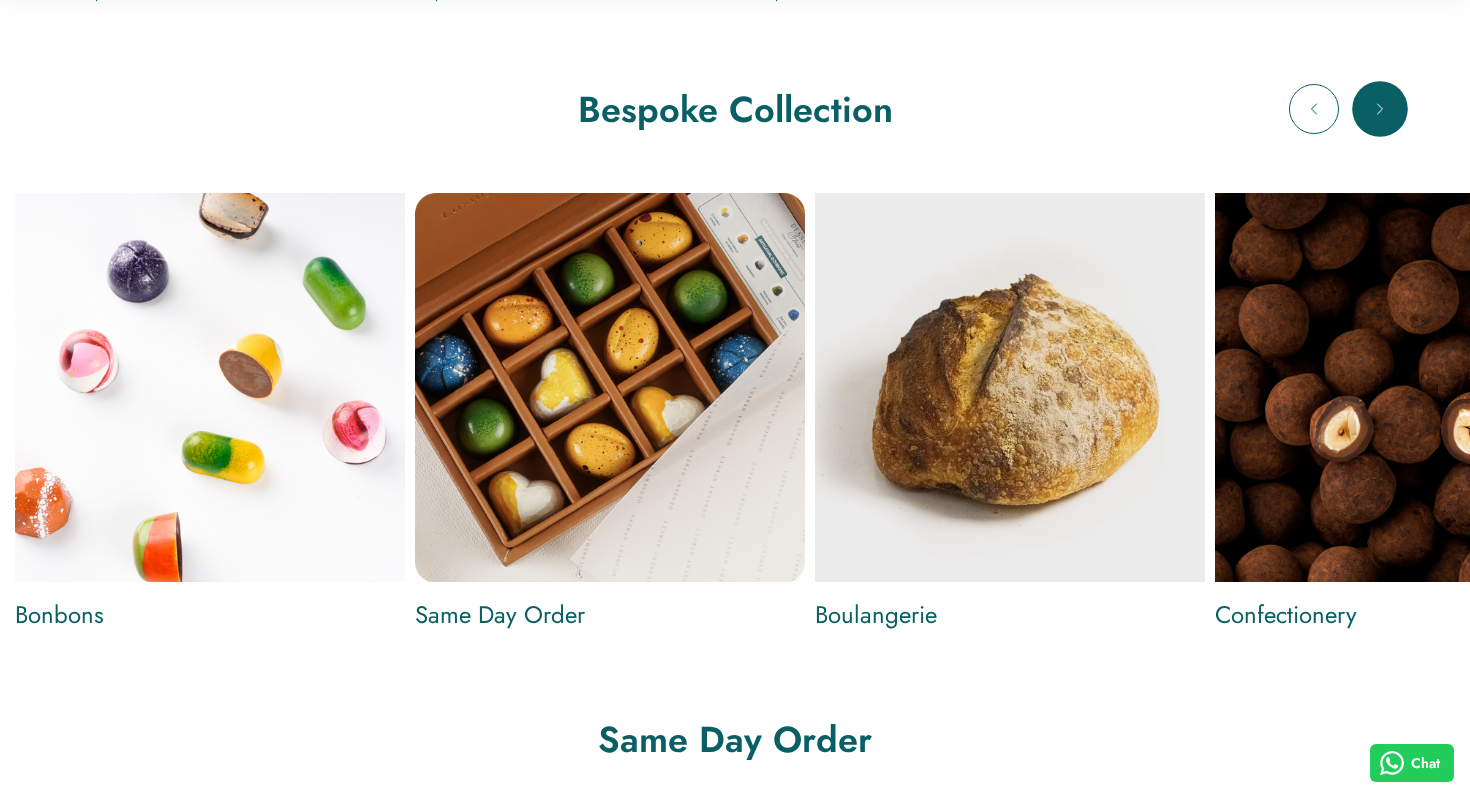 click at bounding box center (1380, 109) 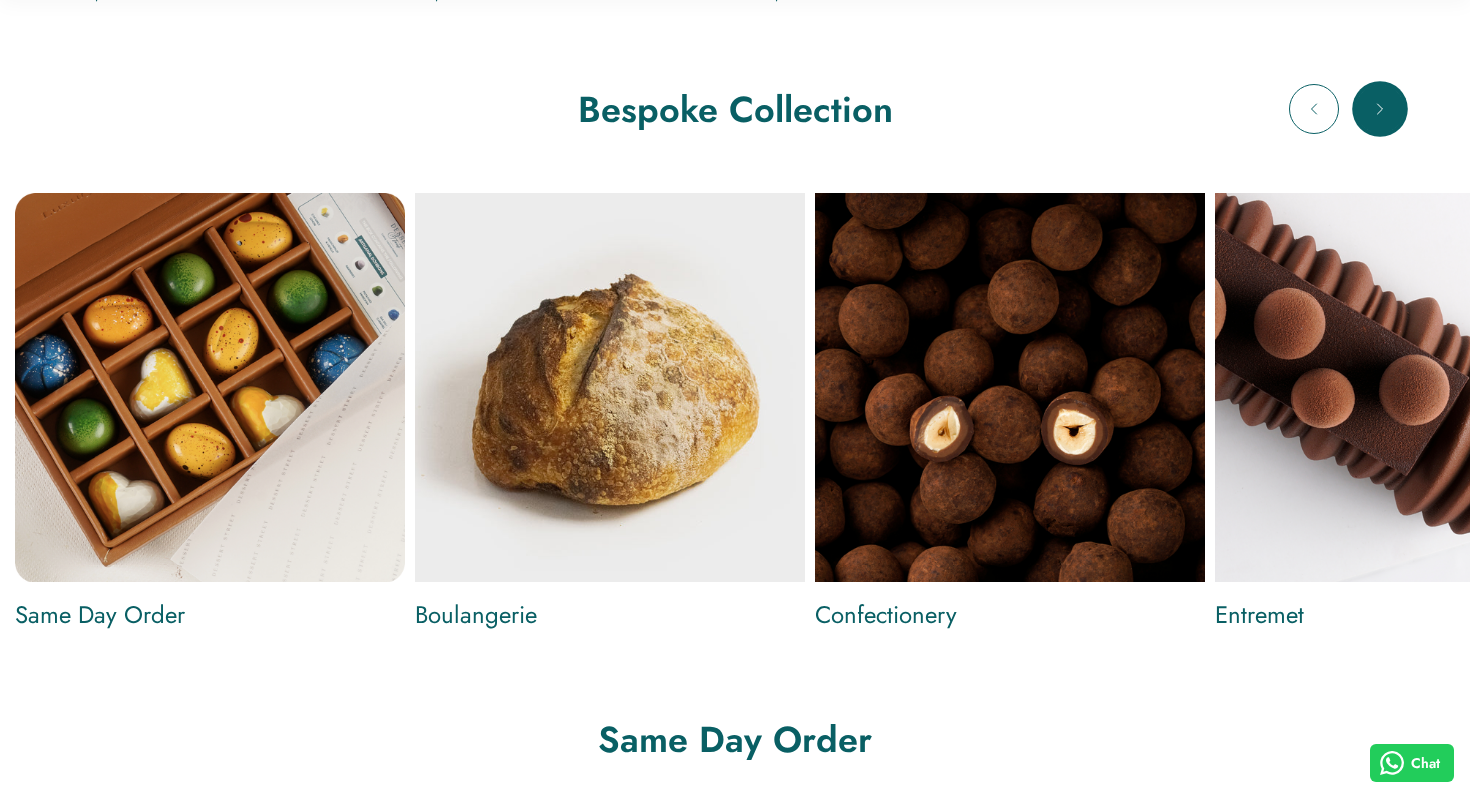 click at bounding box center [1380, 109] 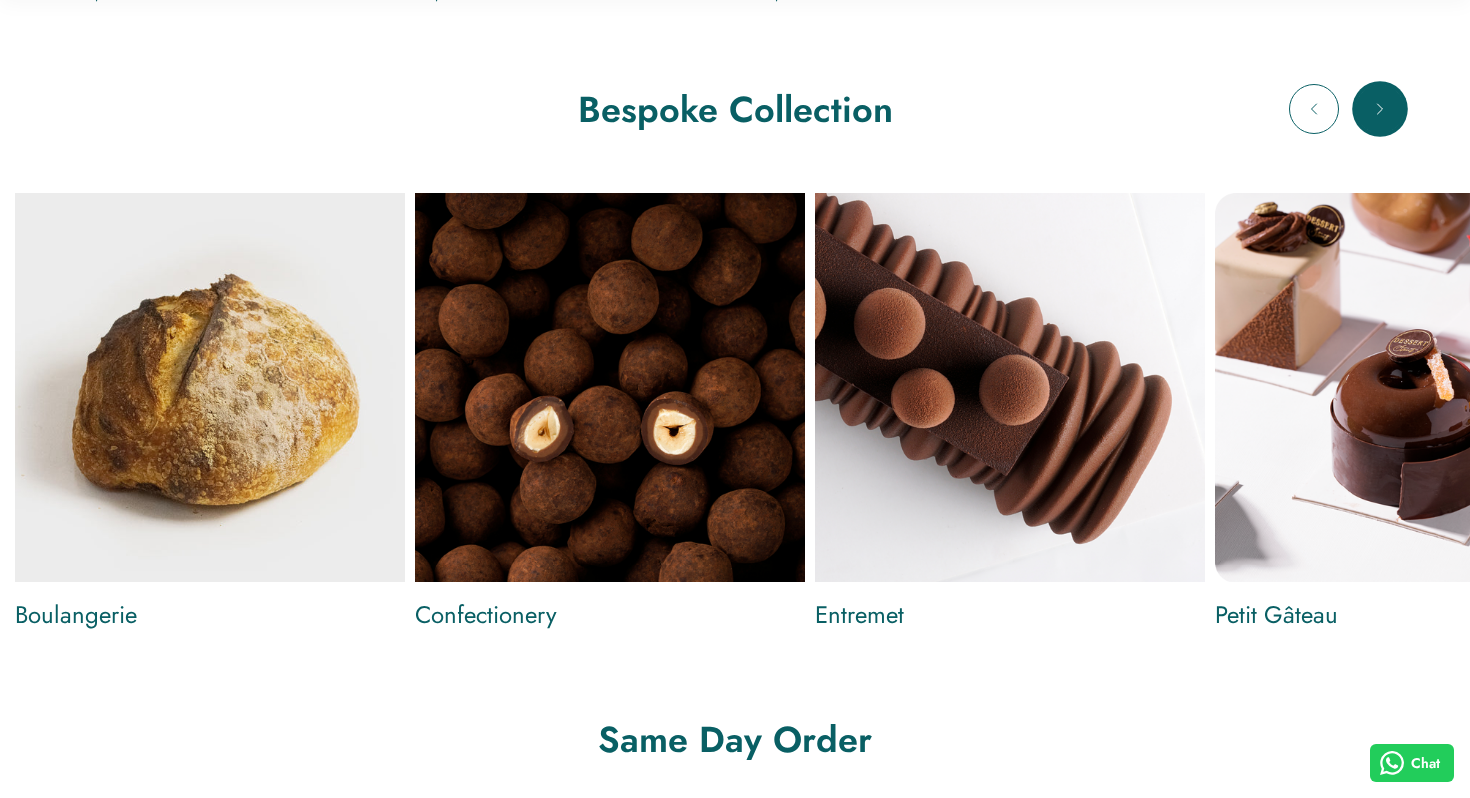 click at bounding box center (1380, 109) 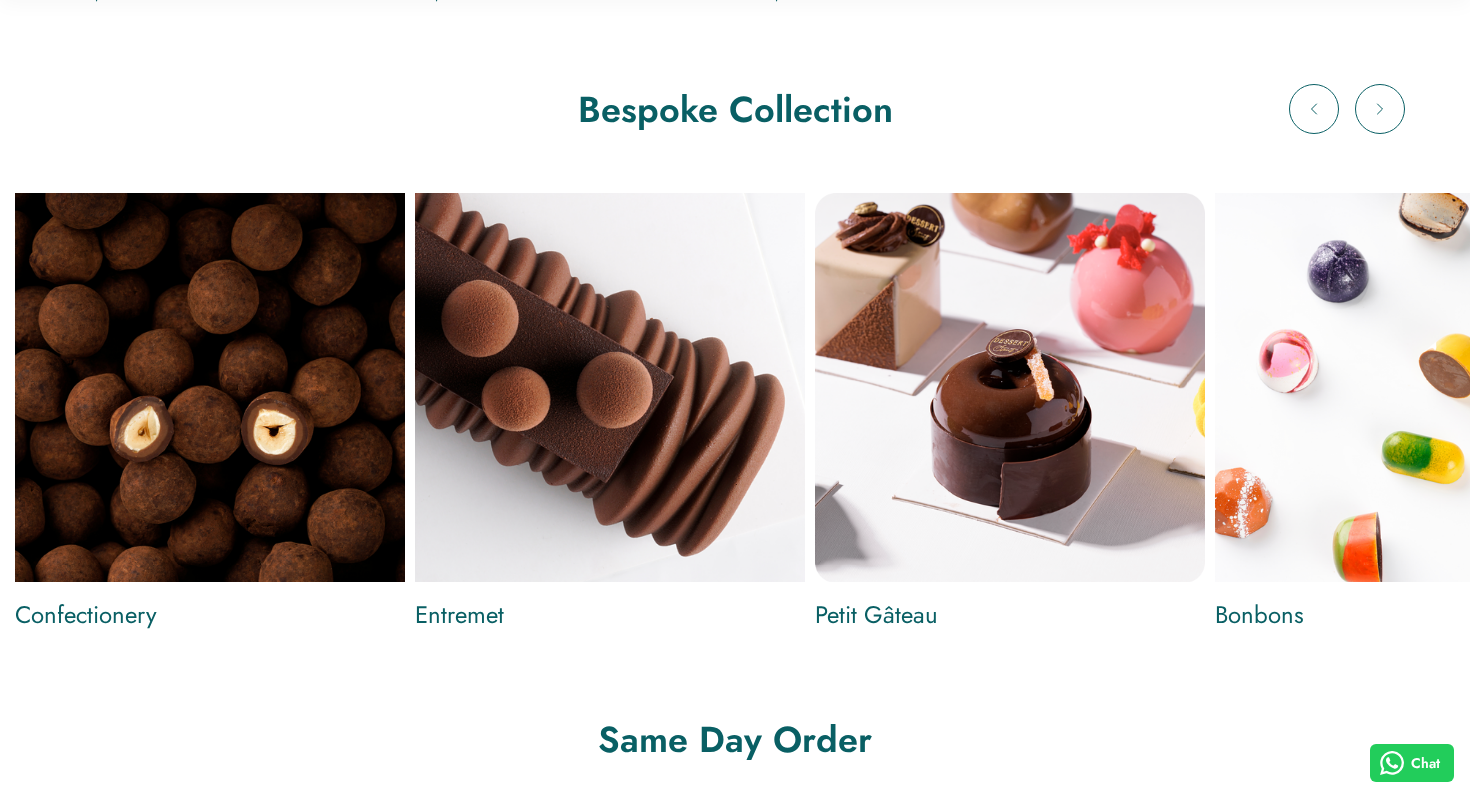 type 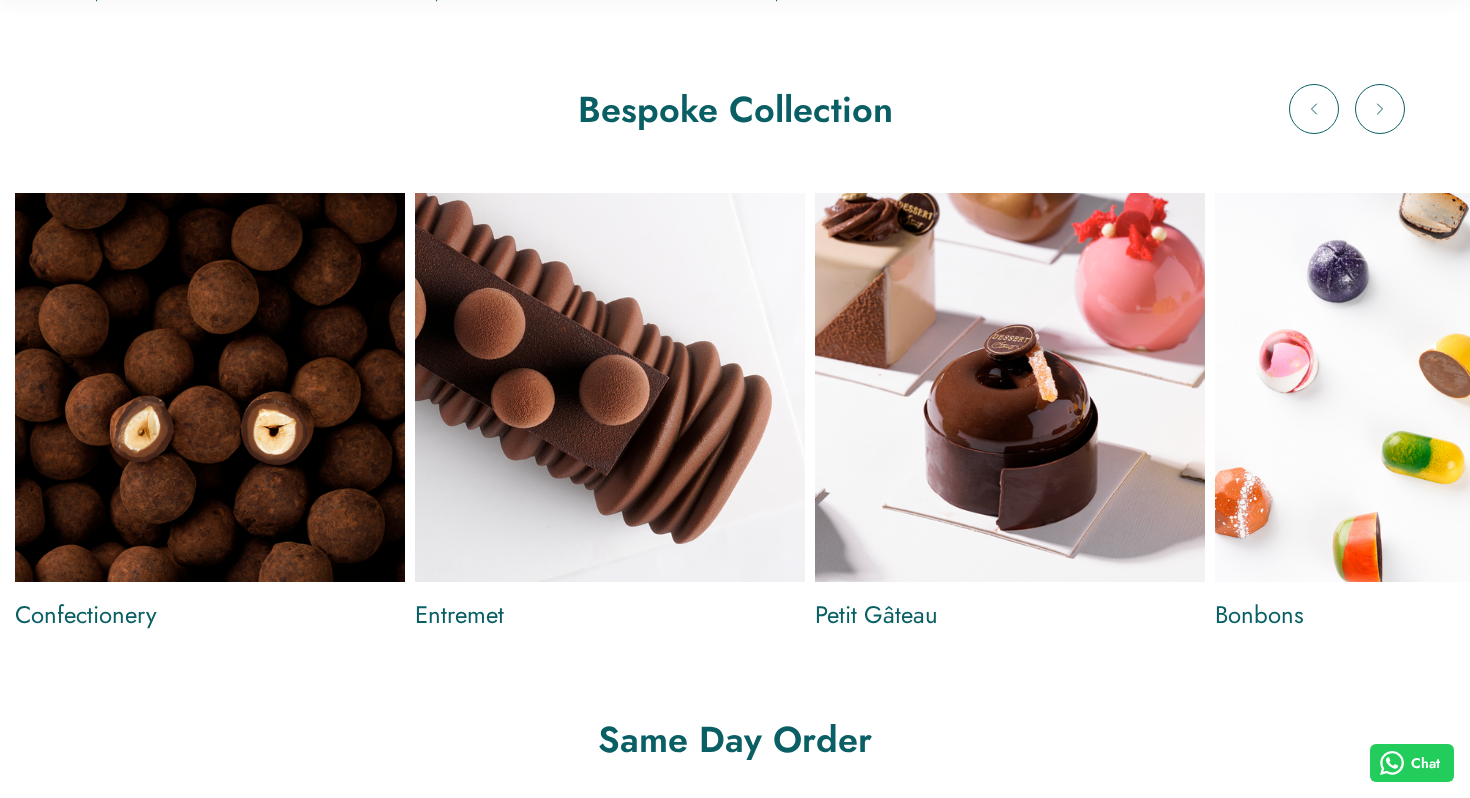 click at bounding box center [1009, 387] 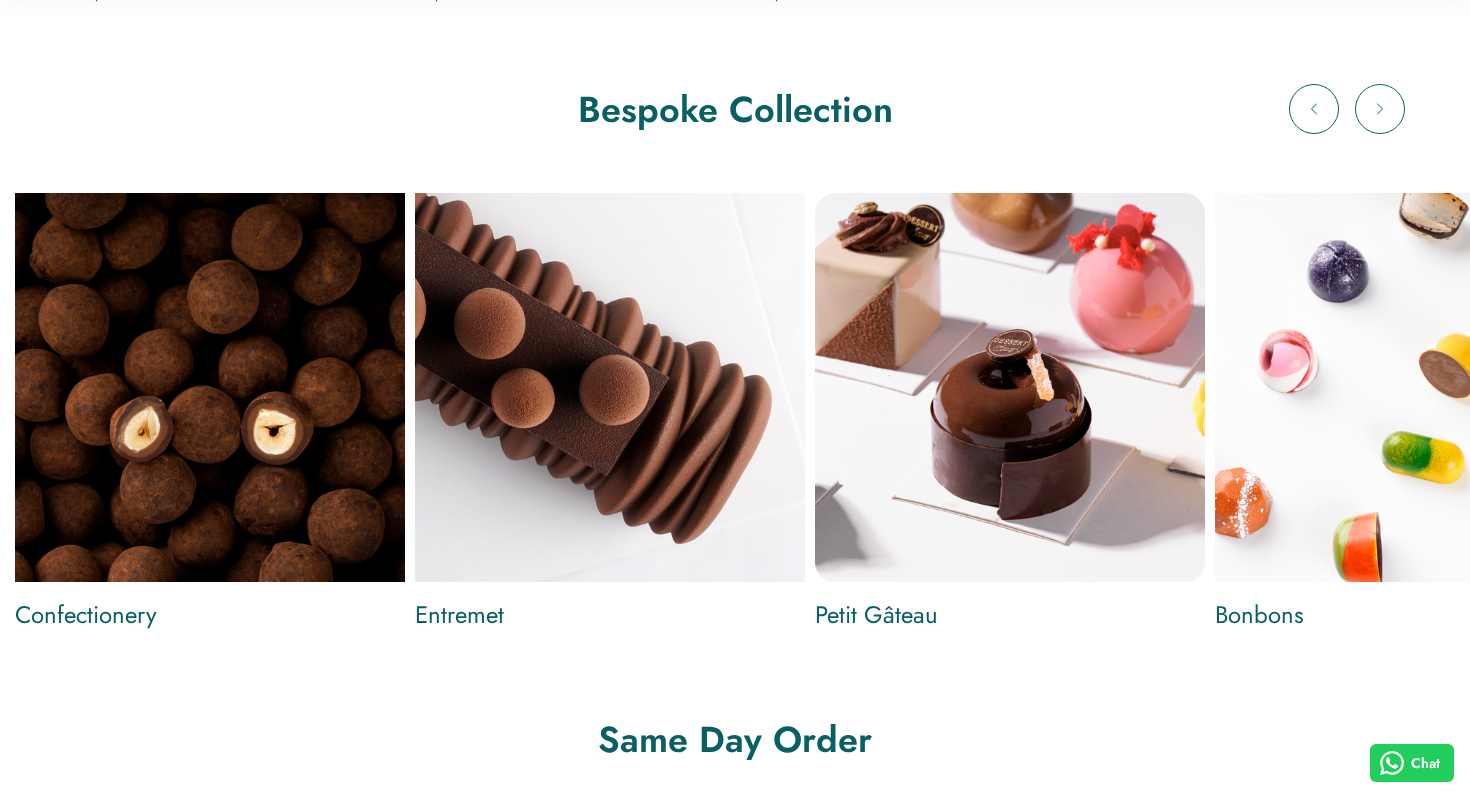 click on "Petit Gâteau" at bounding box center (1010, 615) 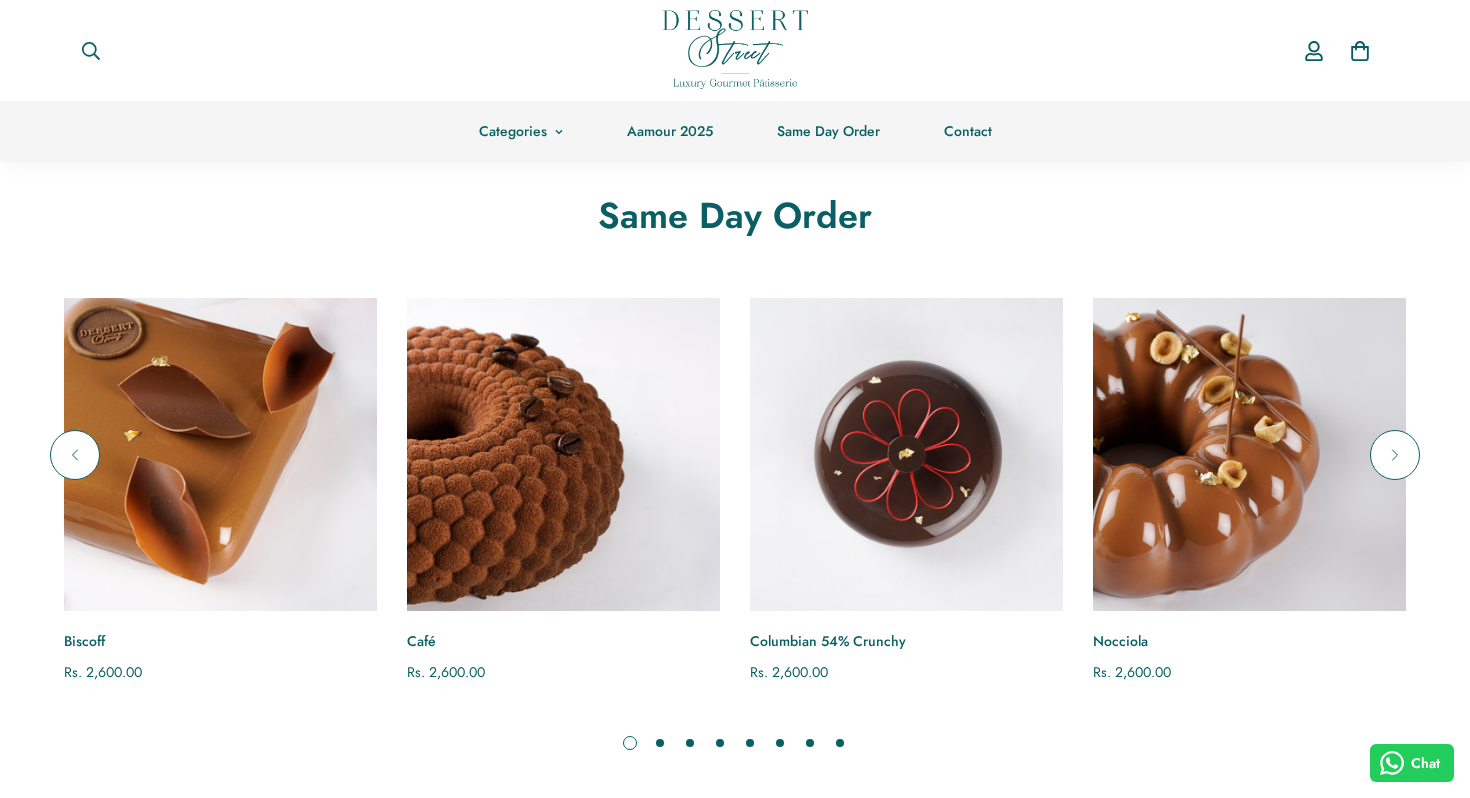 scroll, scrollTop: 1984, scrollLeft: 0, axis: vertical 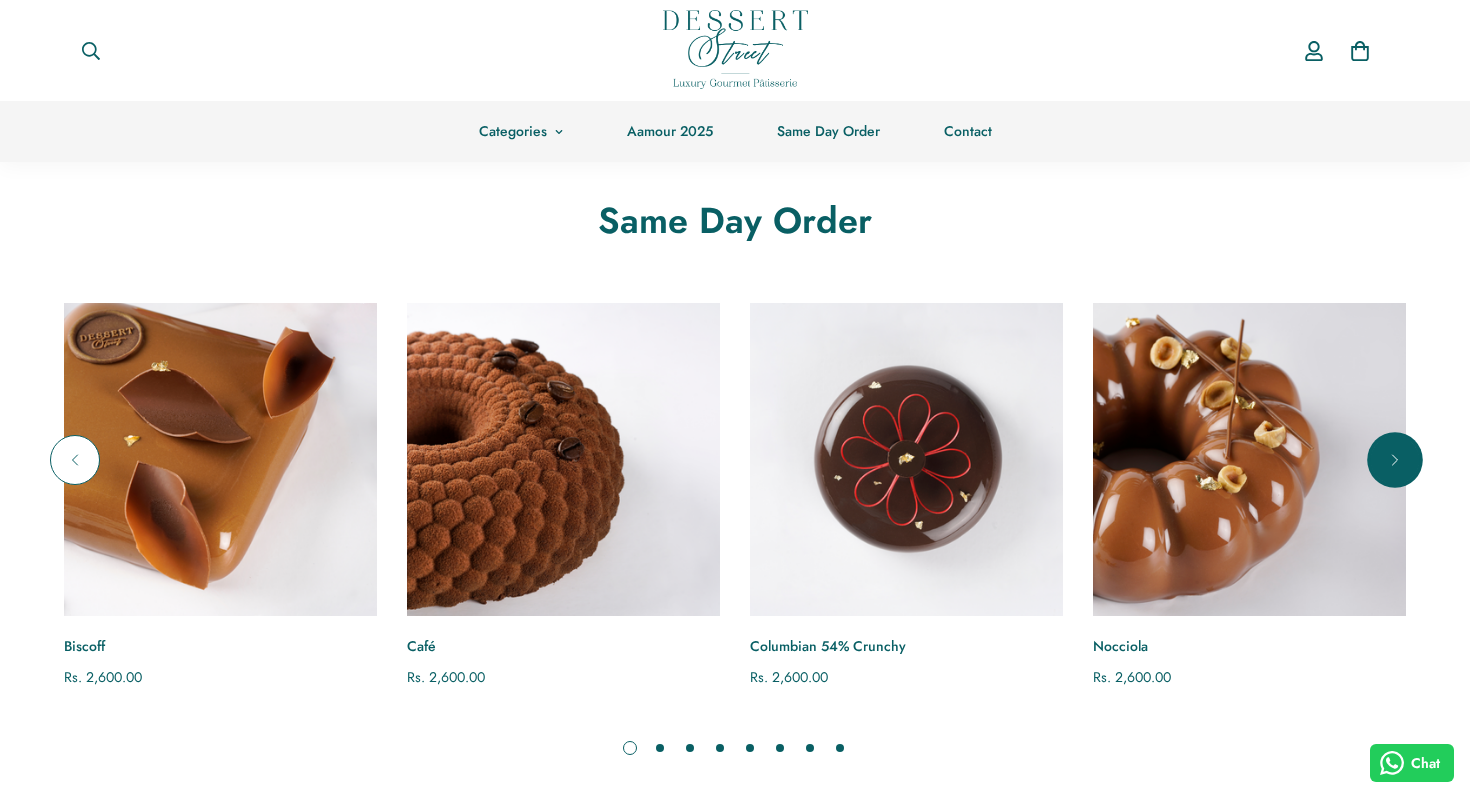 click 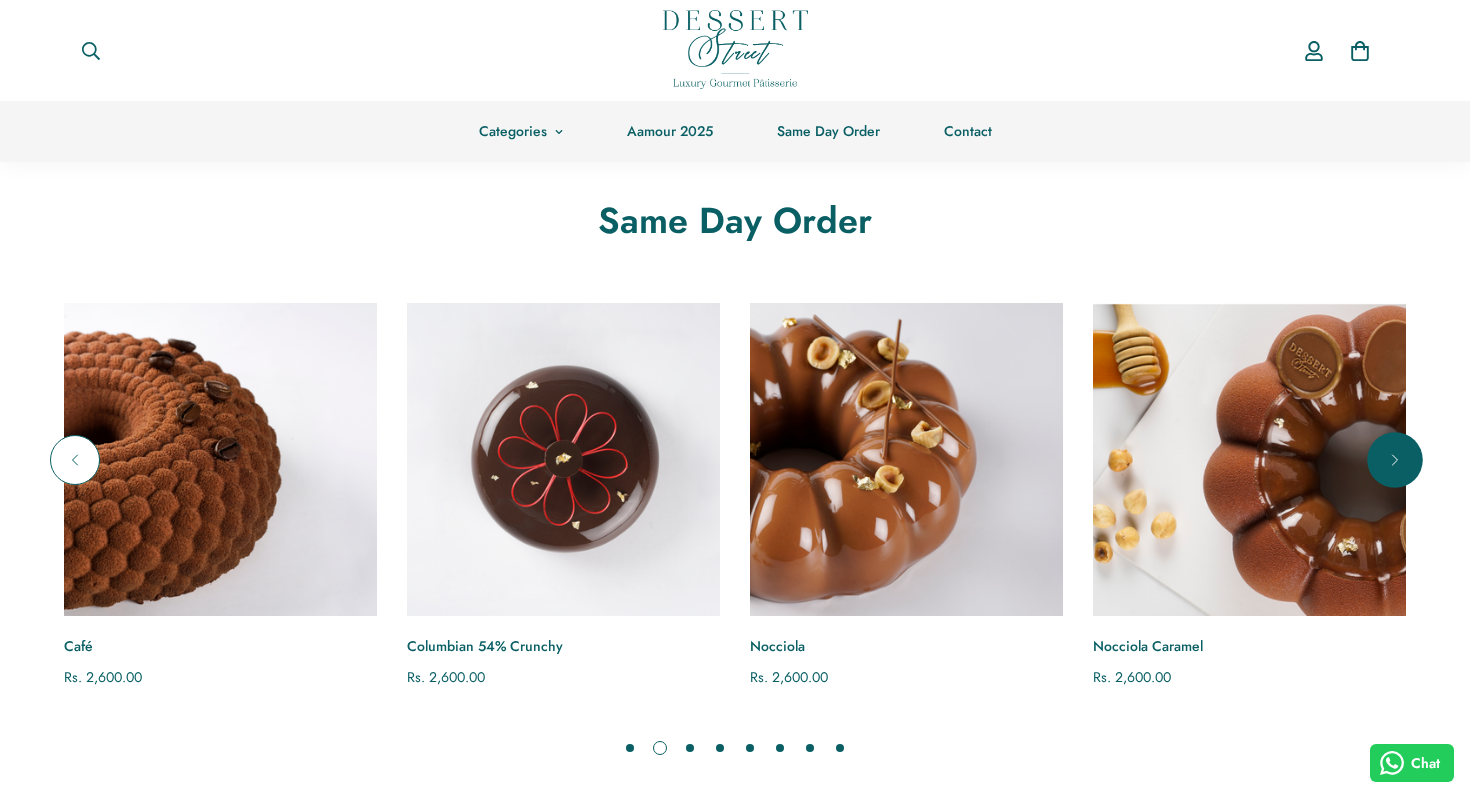 click 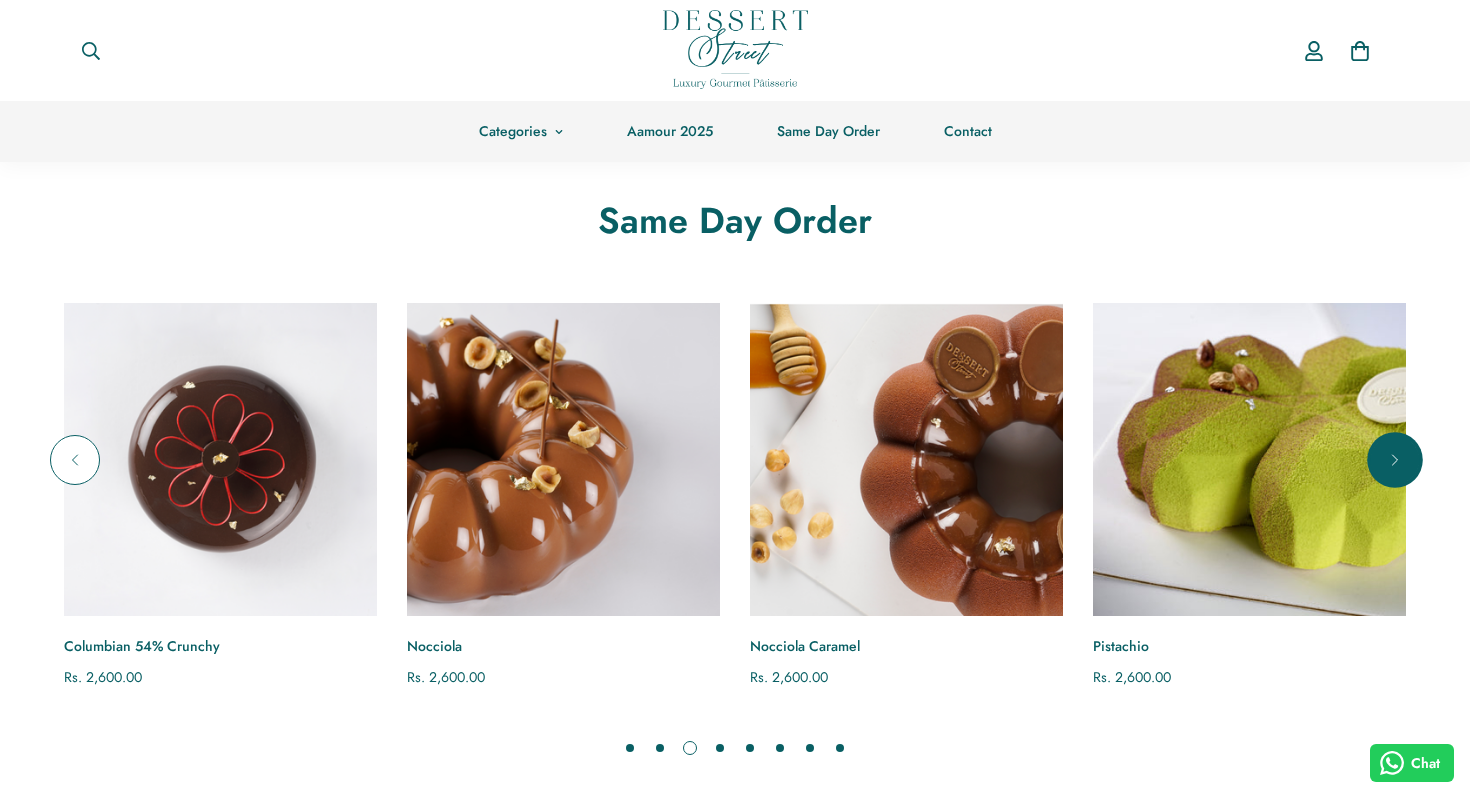 click 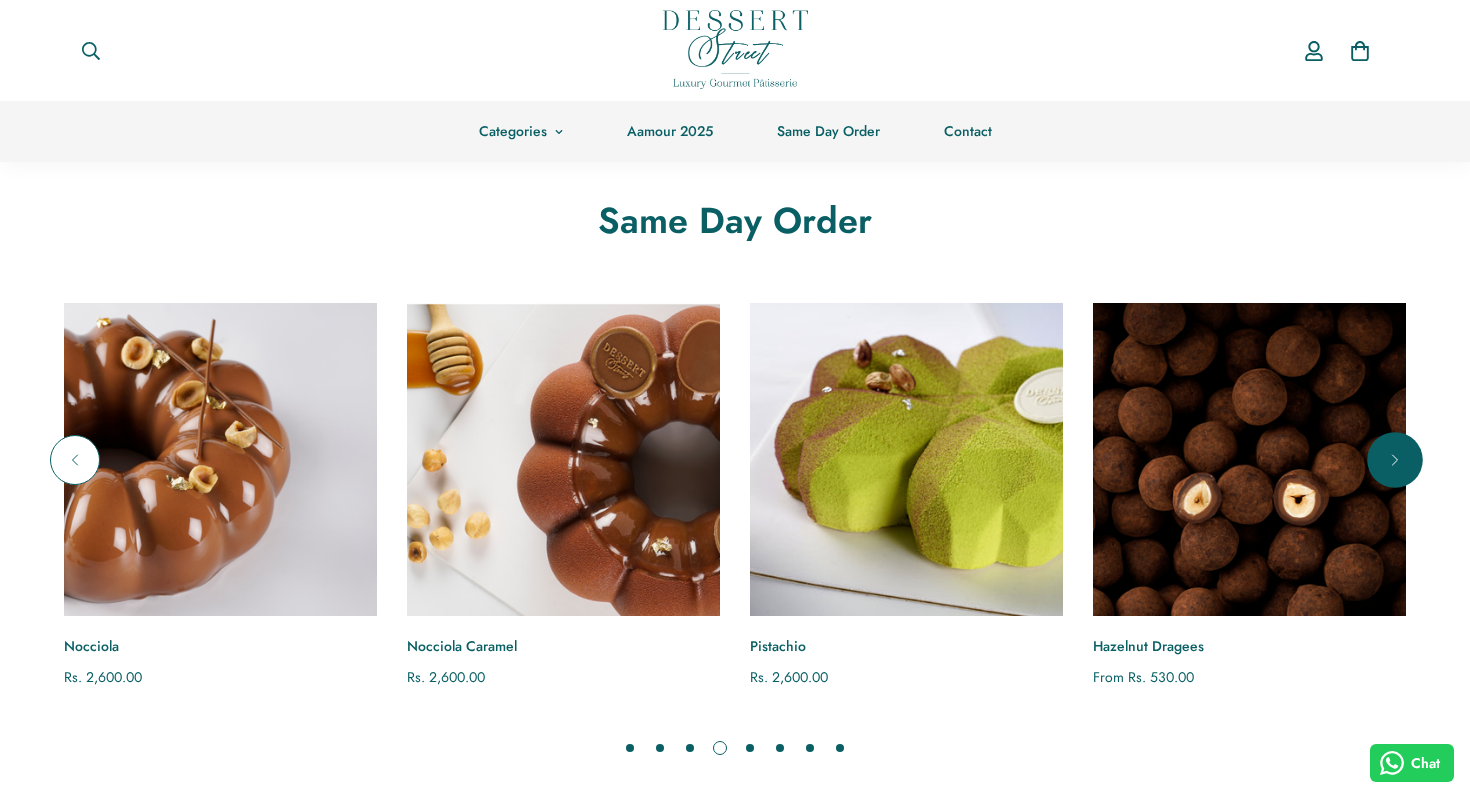 click 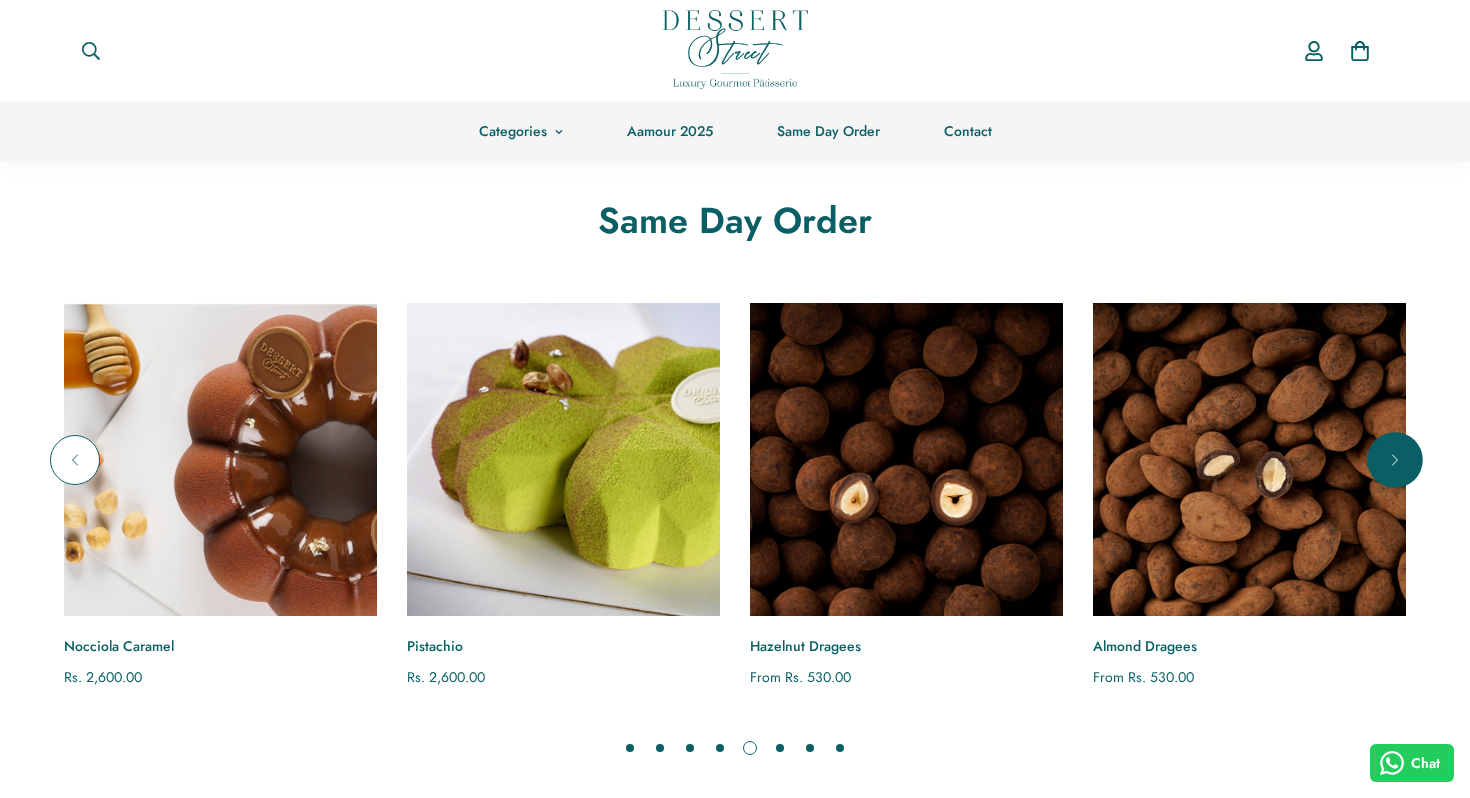 click 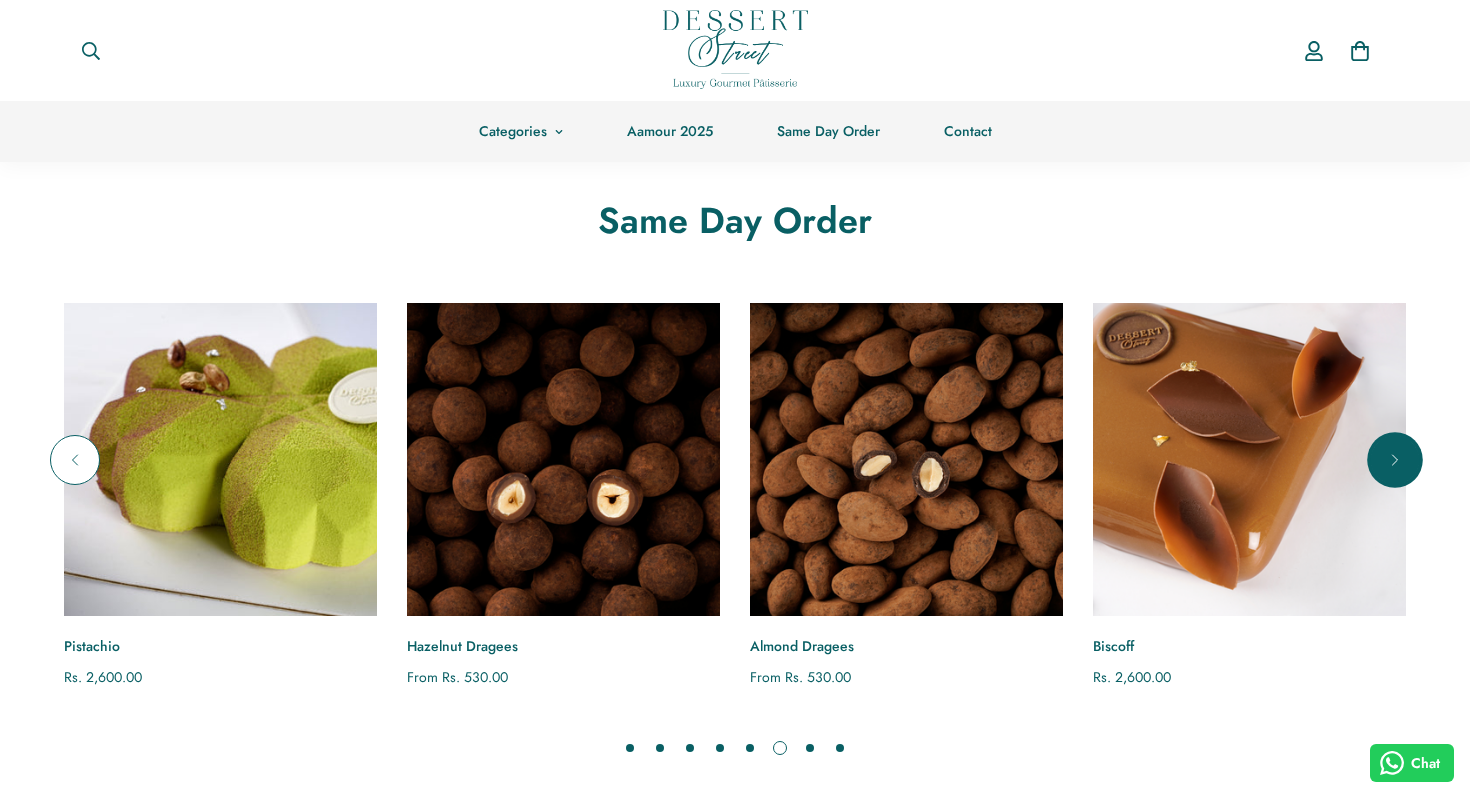 click 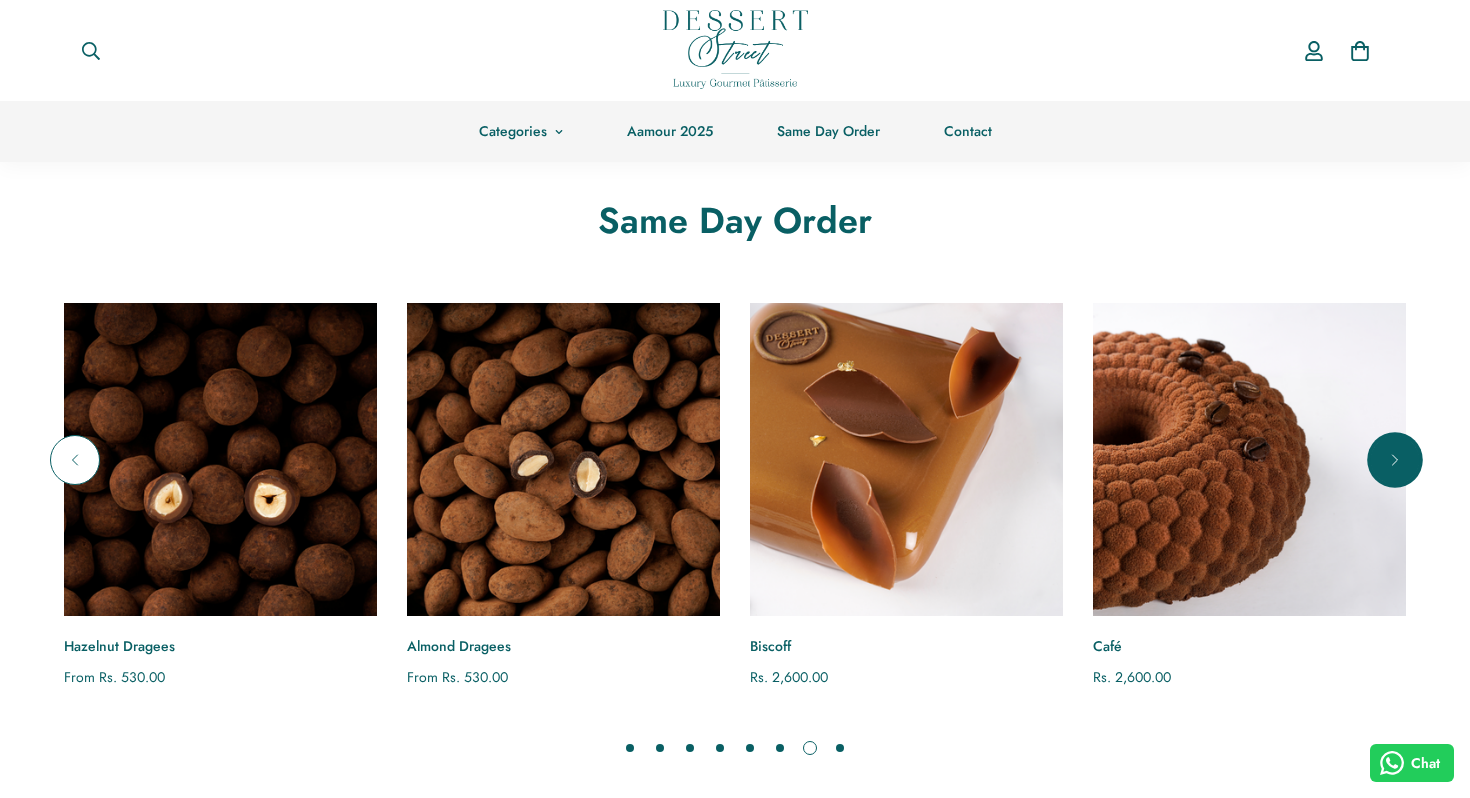 click 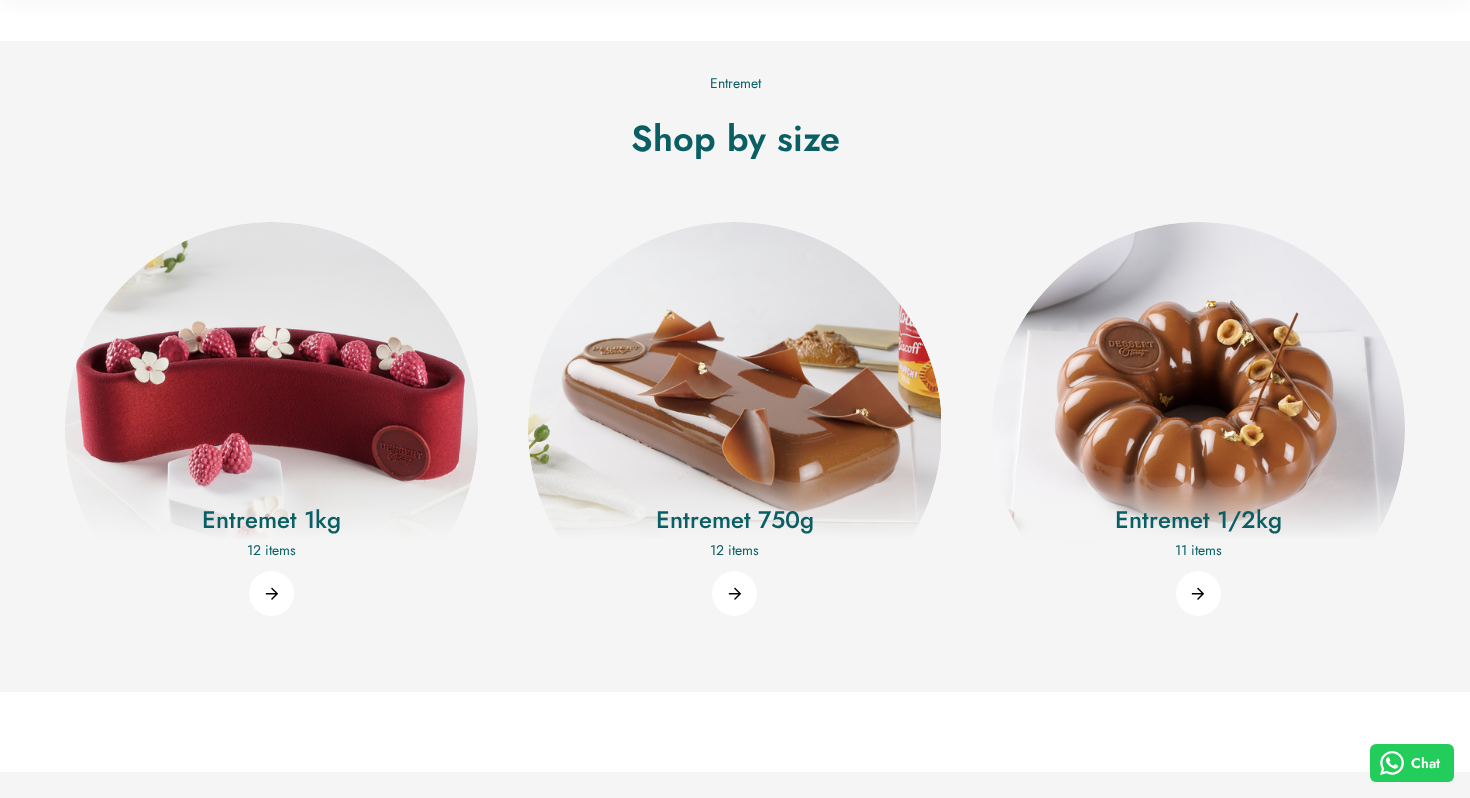 scroll, scrollTop: 2921, scrollLeft: 0, axis: vertical 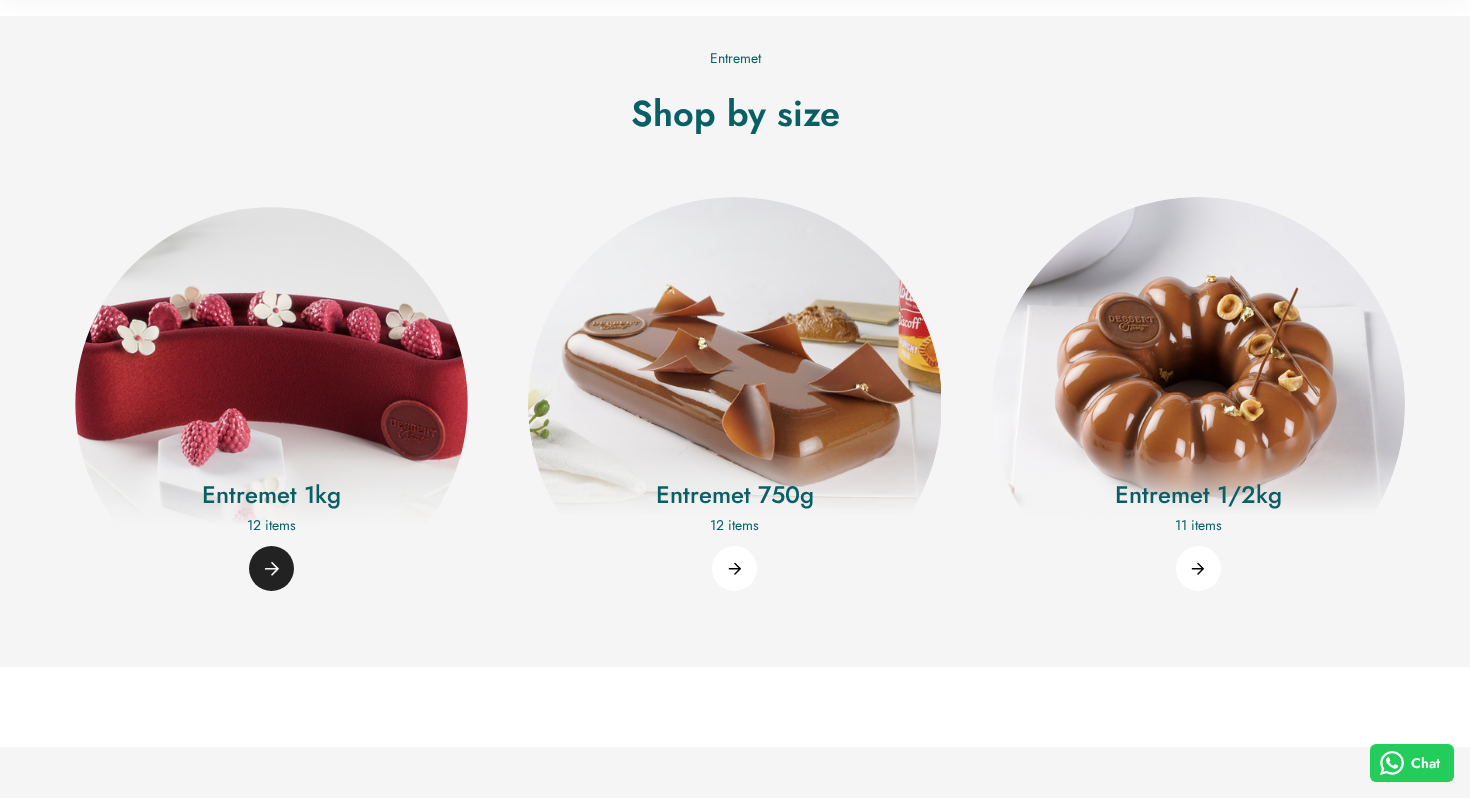 type 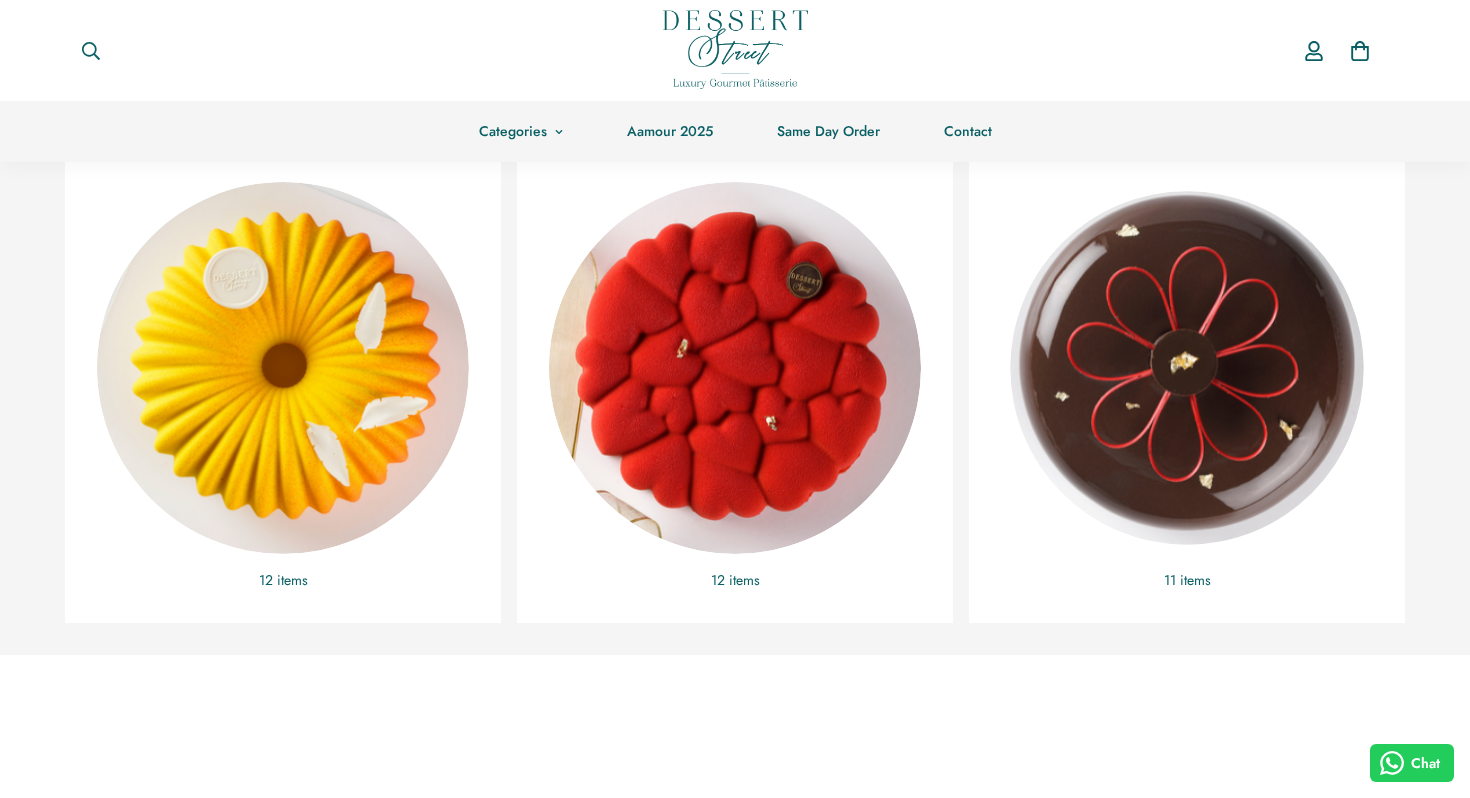scroll, scrollTop: 428, scrollLeft: 0, axis: vertical 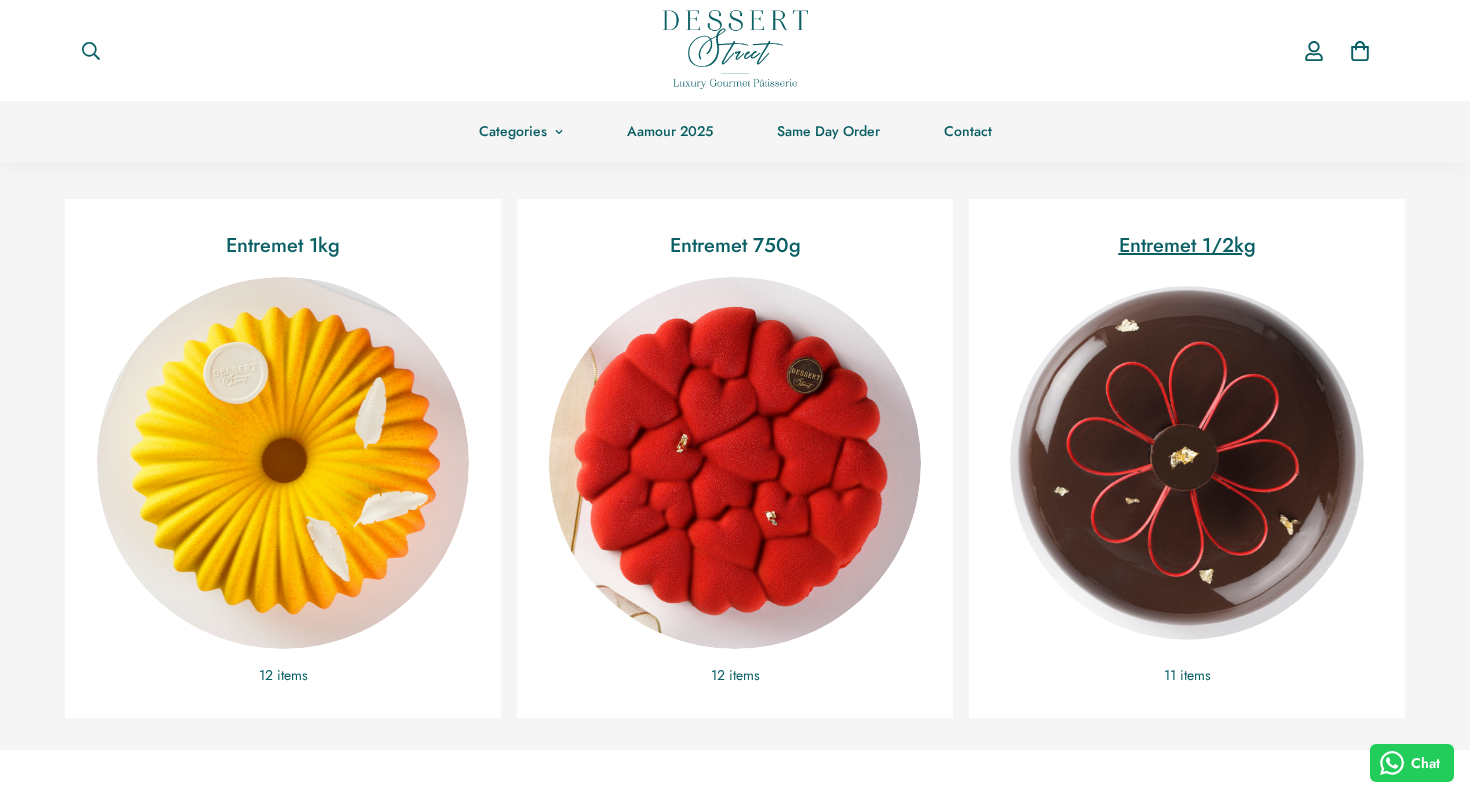 click at bounding box center [1187, 463] 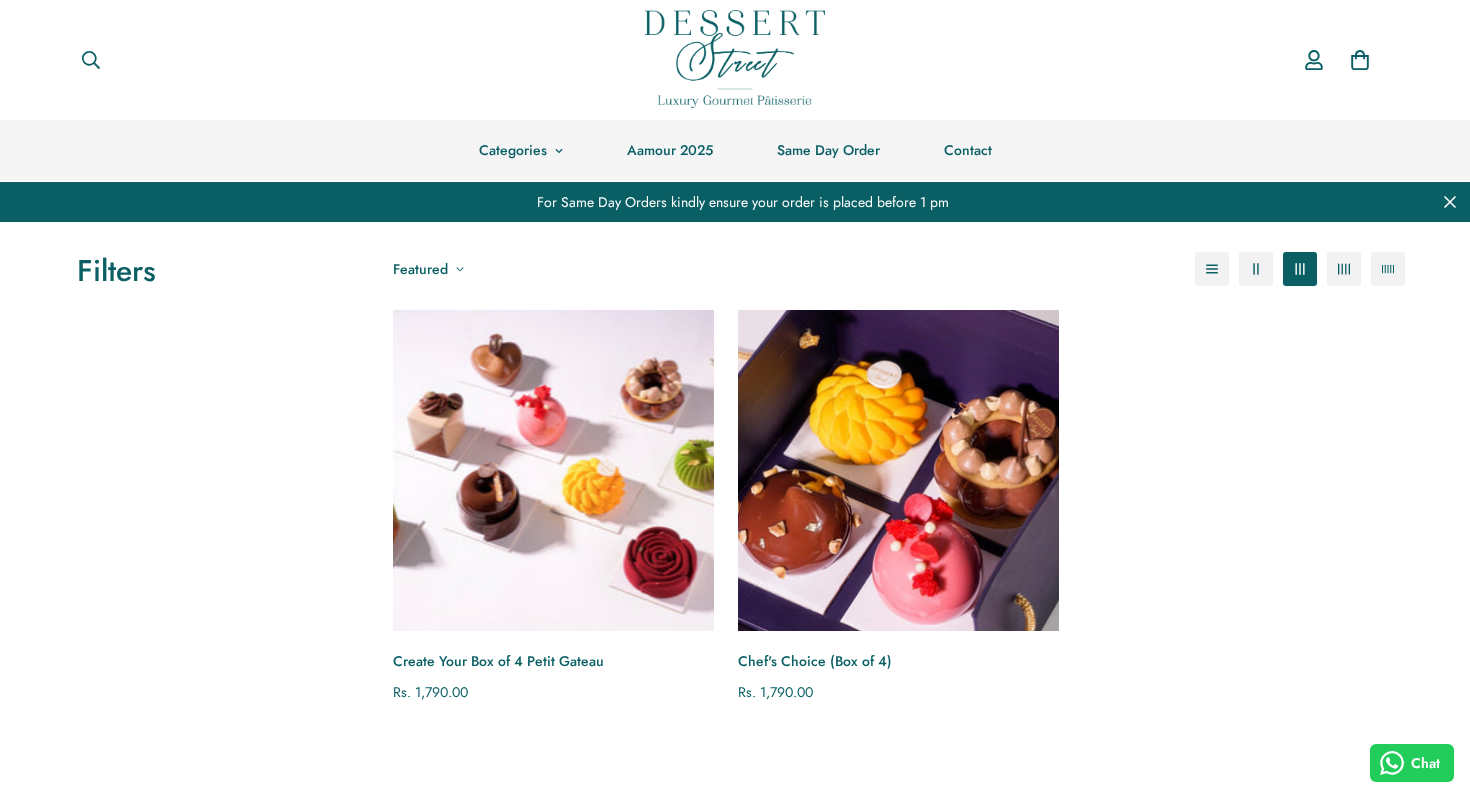 scroll, scrollTop: 0, scrollLeft: 0, axis: both 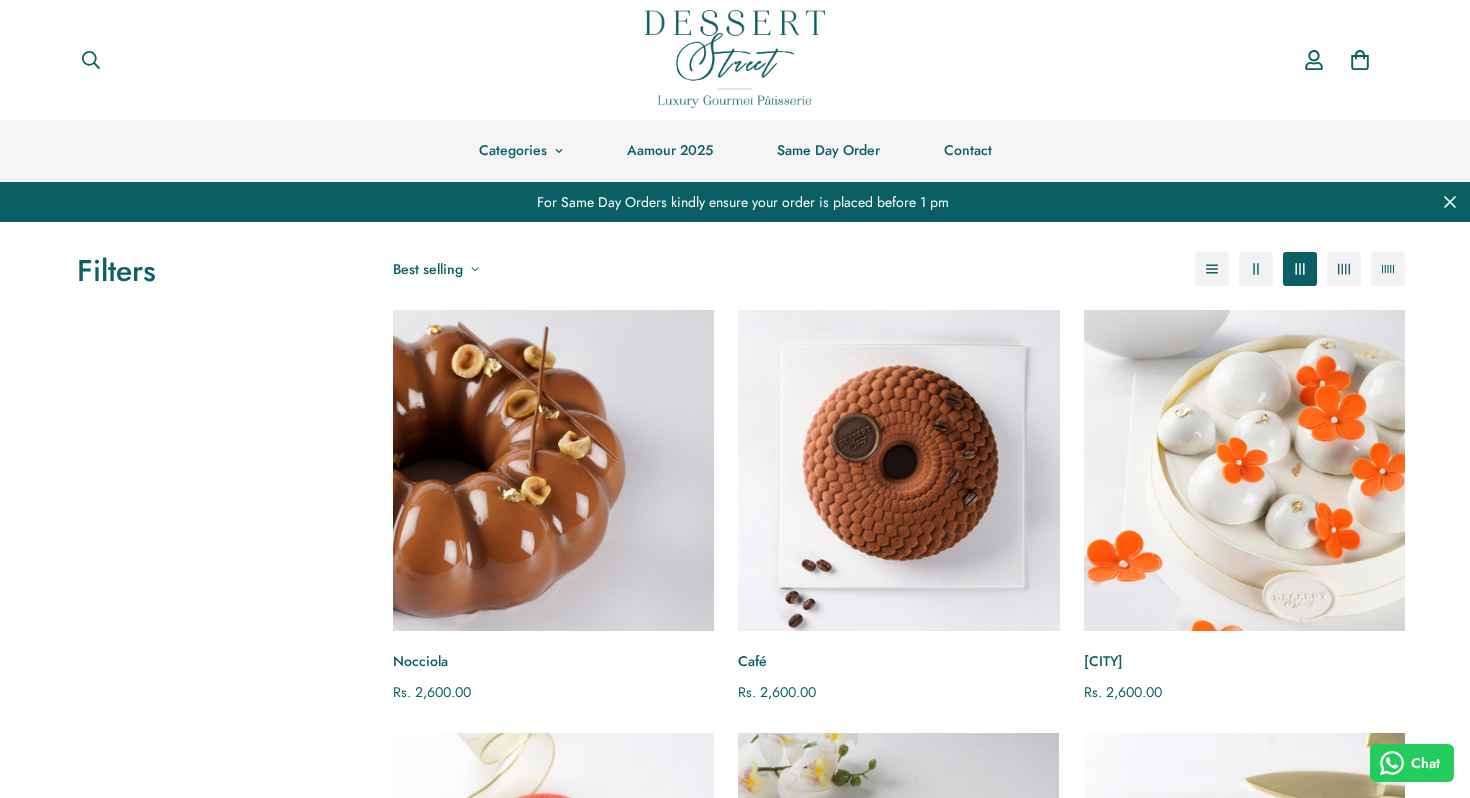 click at bounding box center (898, 470) 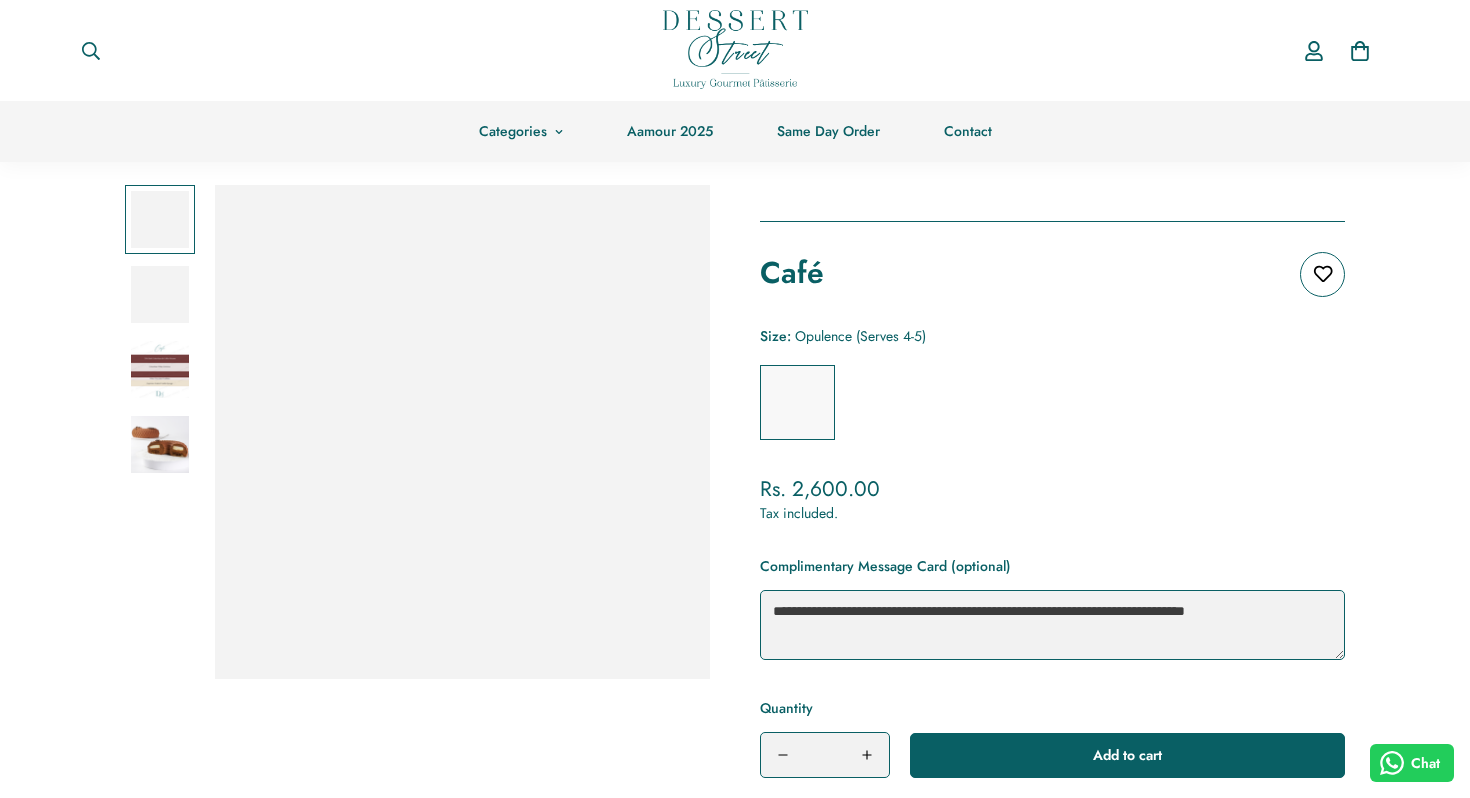 scroll, scrollTop: 73, scrollLeft: 0, axis: vertical 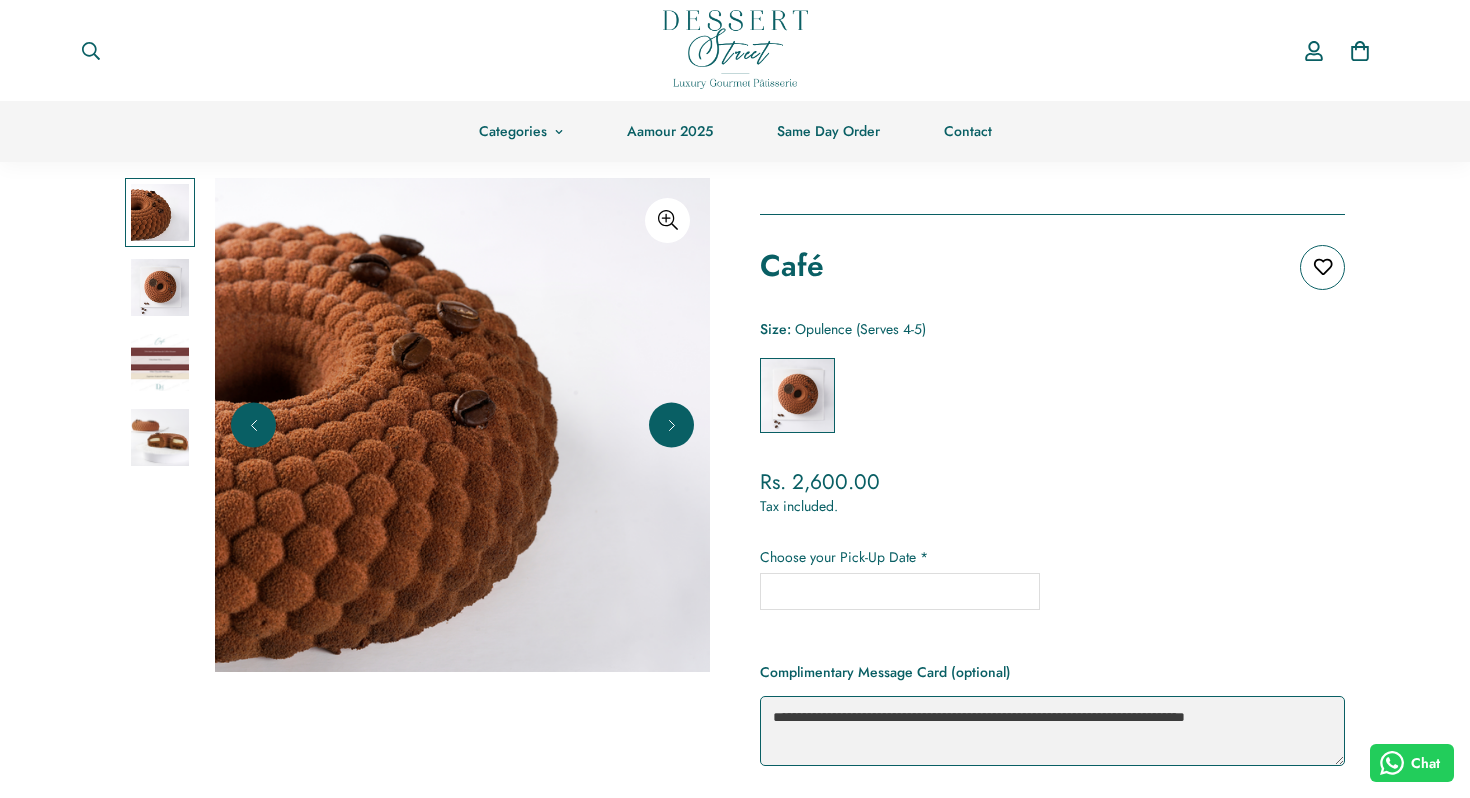 click at bounding box center (462, 425) 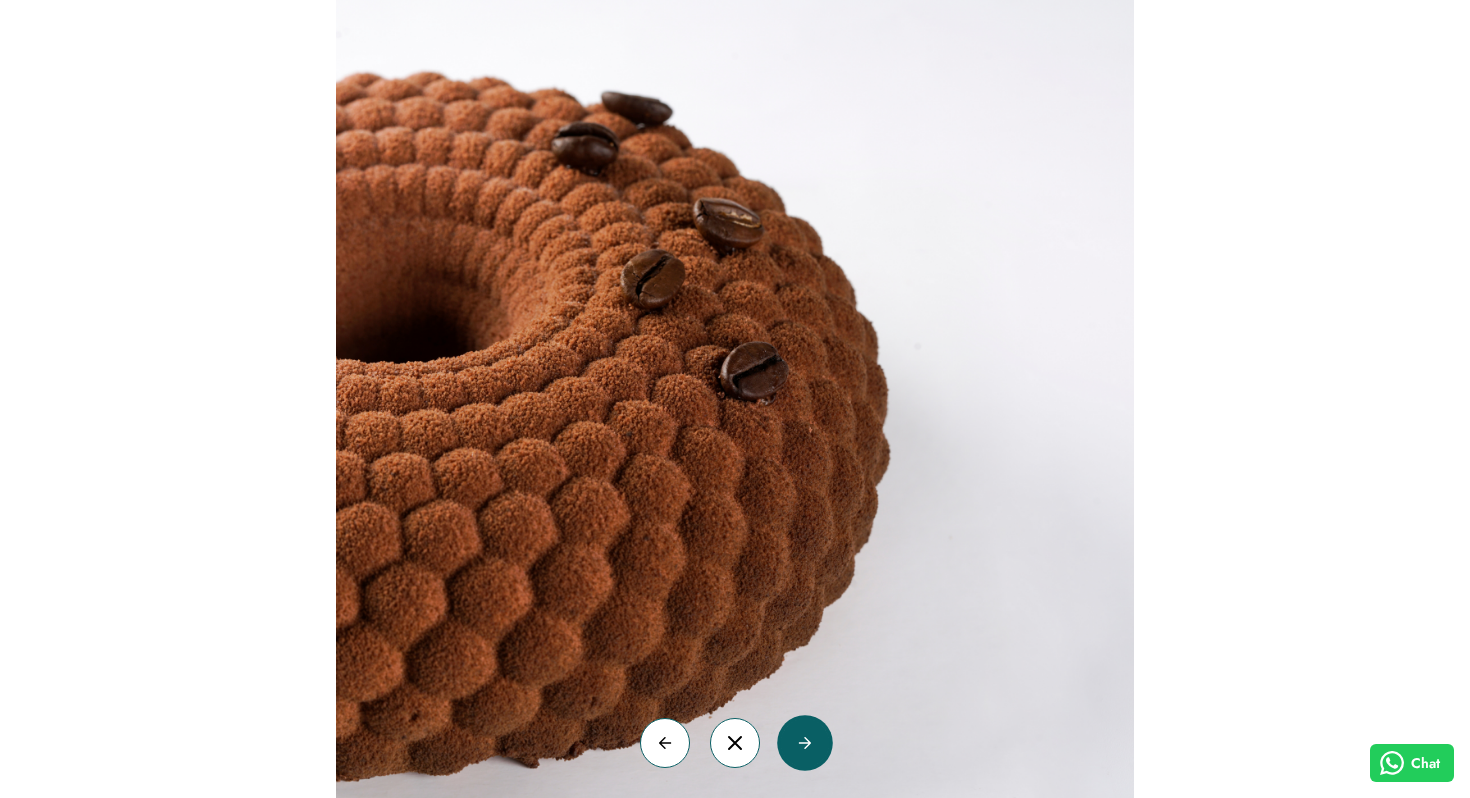 click 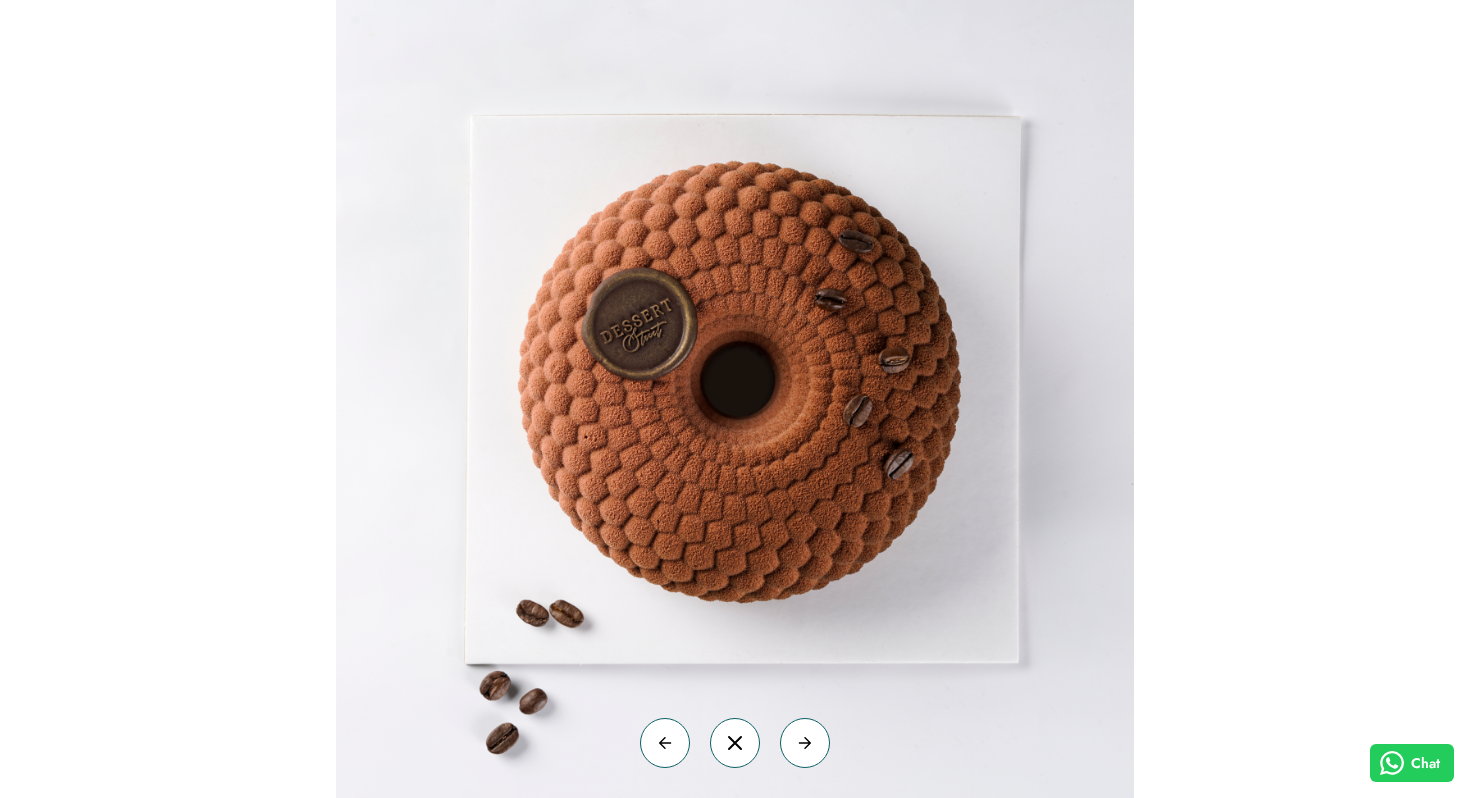 click at bounding box center [735, 399] 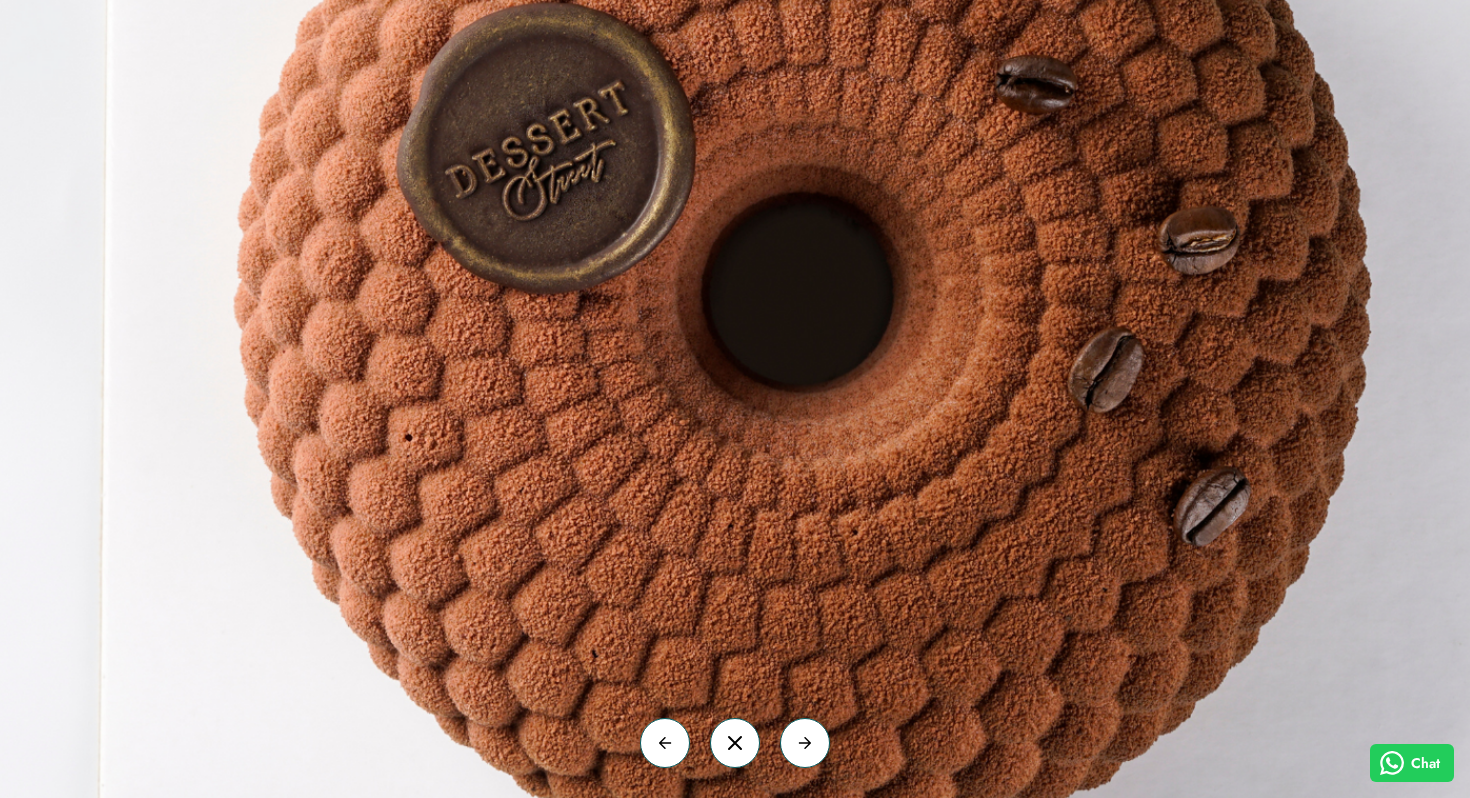 click at bounding box center [791, 340] 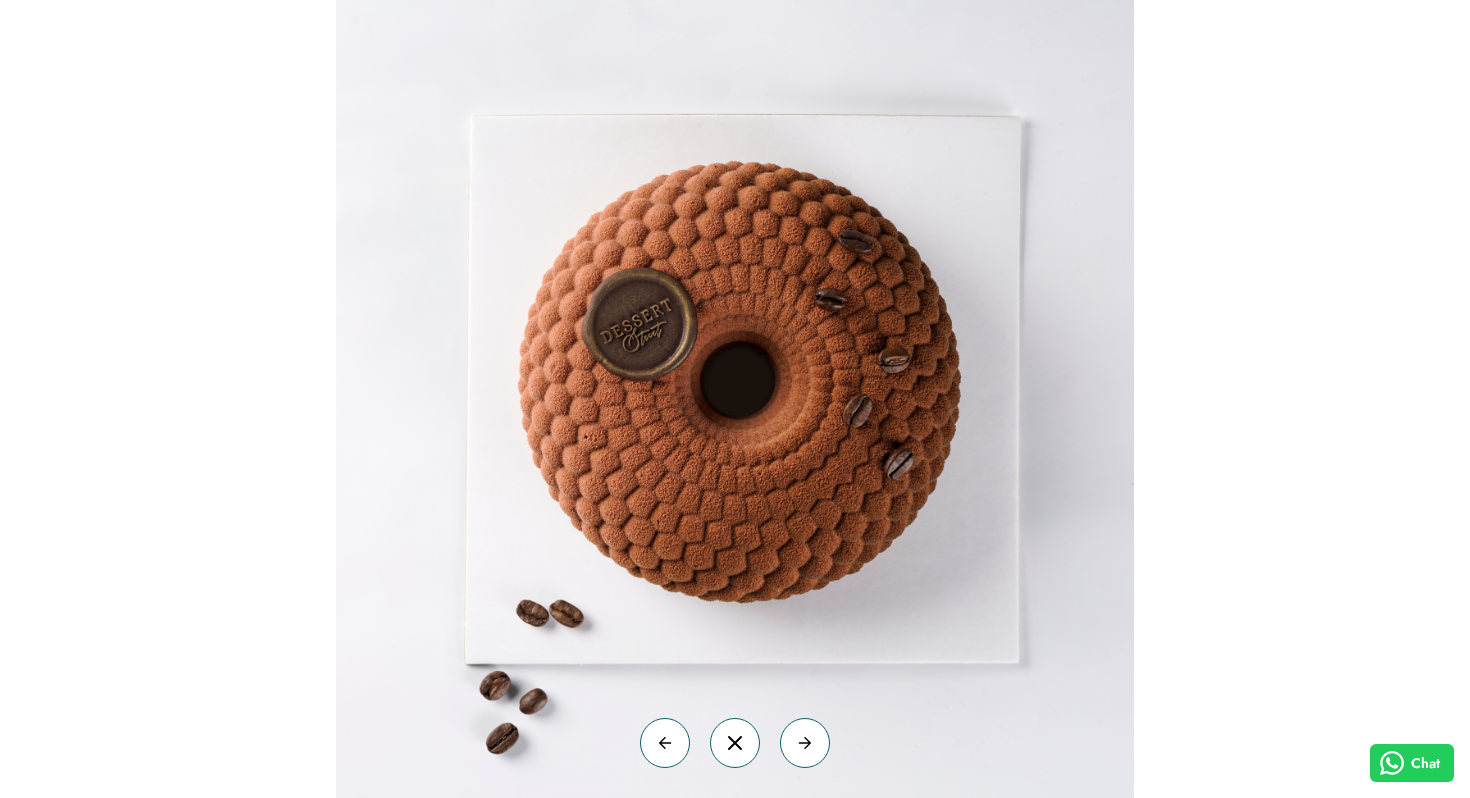 click at bounding box center (735, 399) 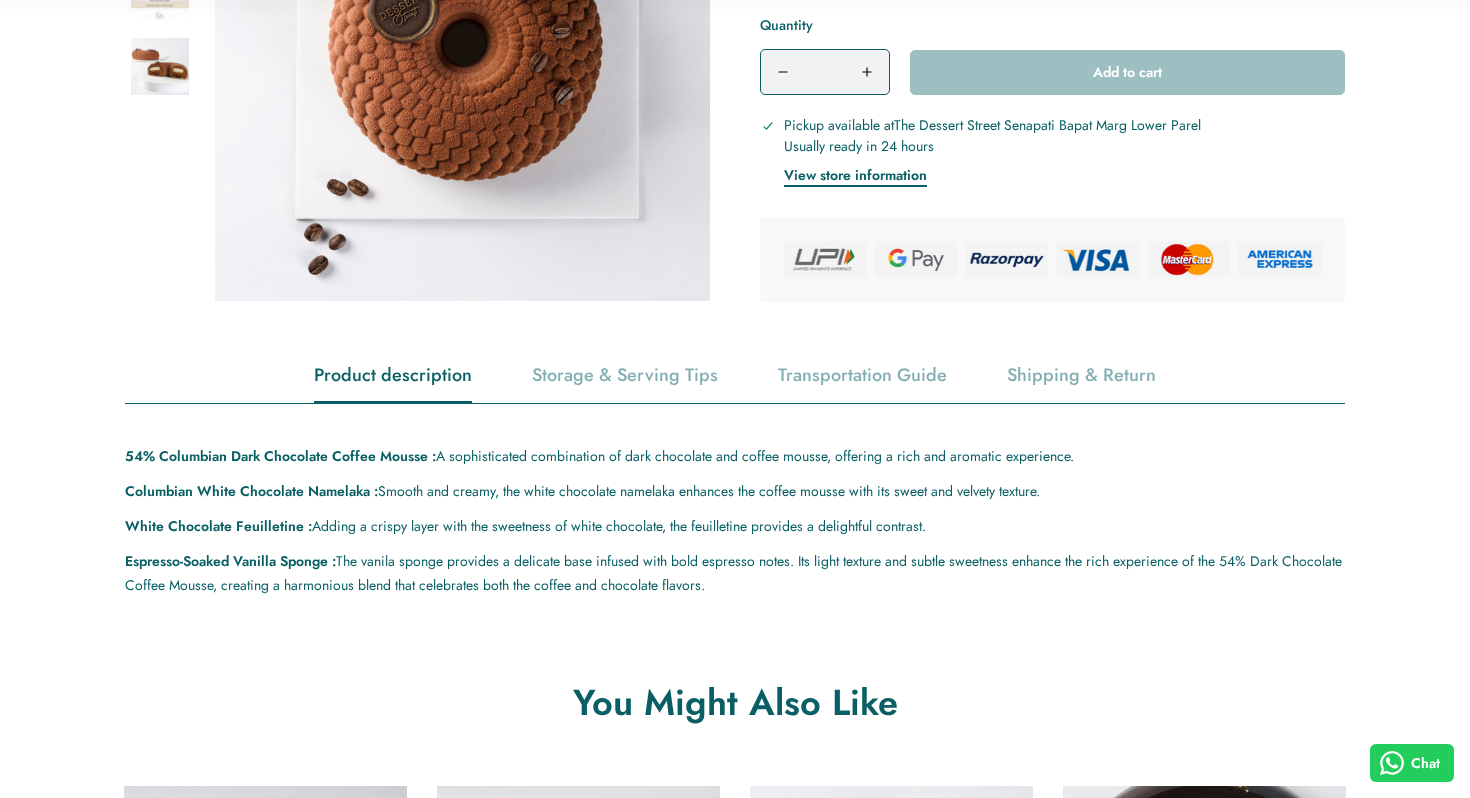 scroll, scrollTop: 868, scrollLeft: 0, axis: vertical 